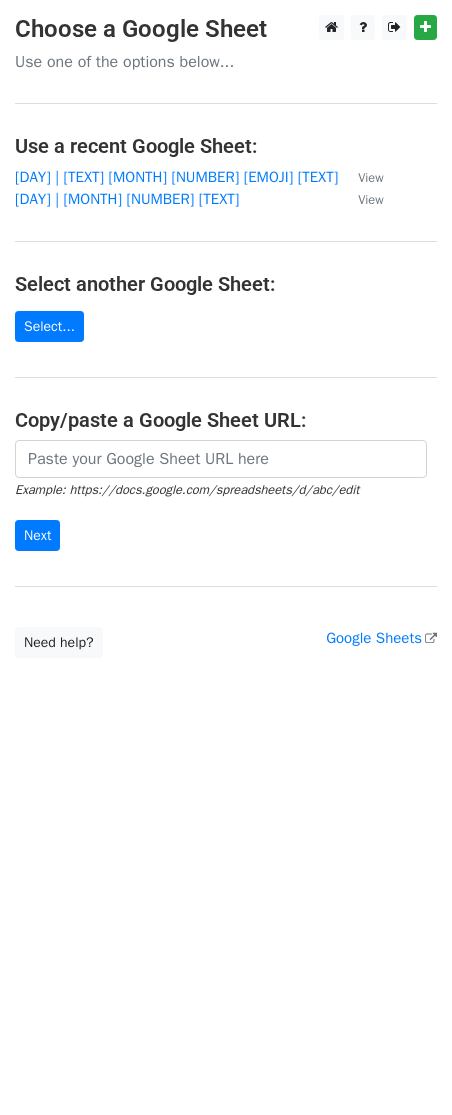 scroll, scrollTop: 0, scrollLeft: 0, axis: both 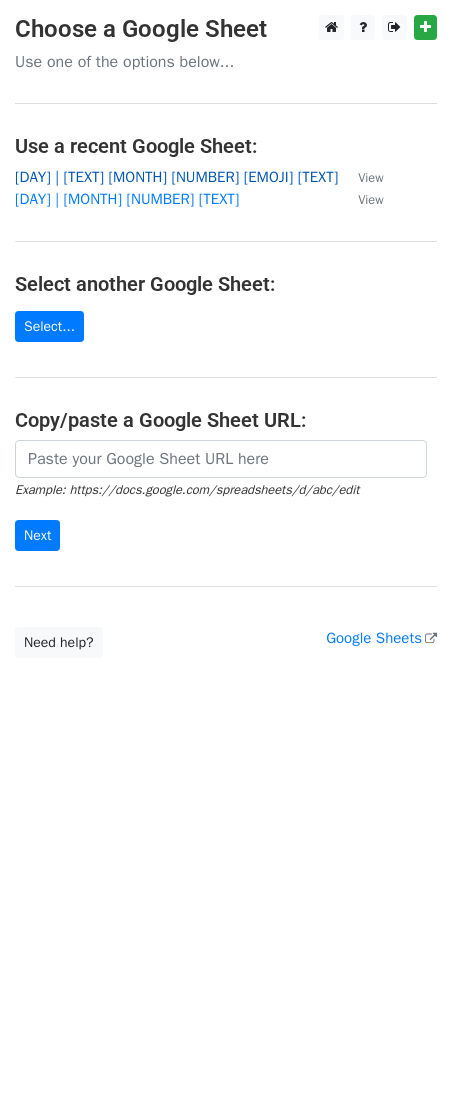 click on "14 | <3 [DATE] ☀️x MH TikTok/Strategy☀️" at bounding box center (176, 177) 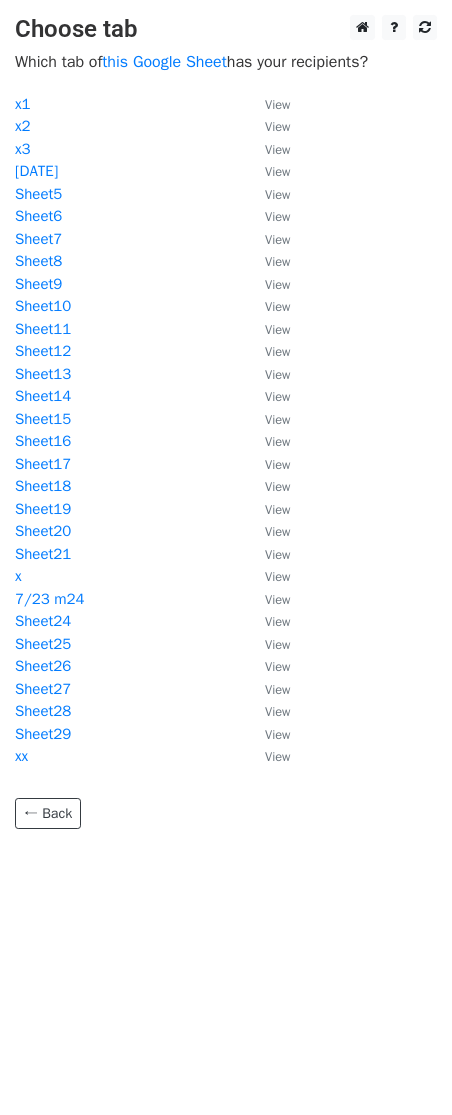 scroll, scrollTop: 0, scrollLeft: 0, axis: both 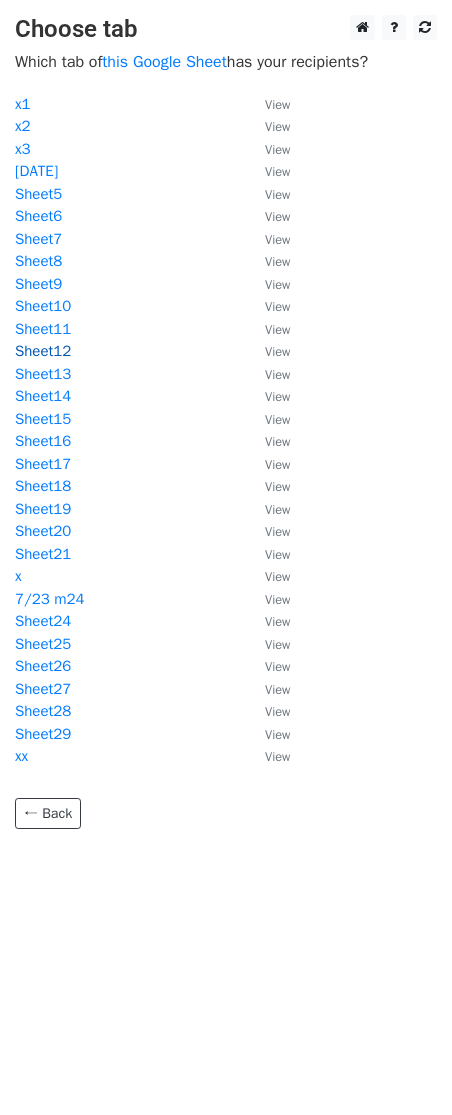 click on "Sheet12" at bounding box center (43, 351) 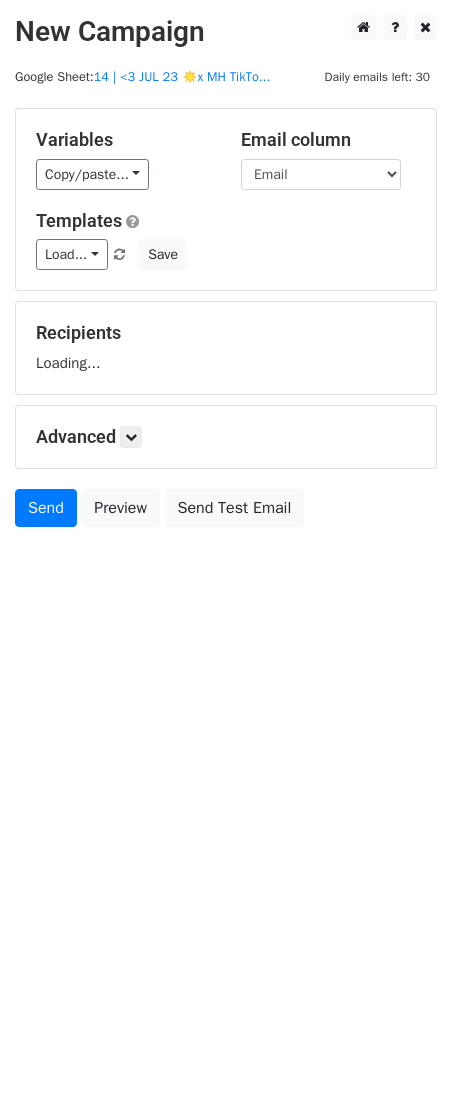 scroll, scrollTop: 0, scrollLeft: 0, axis: both 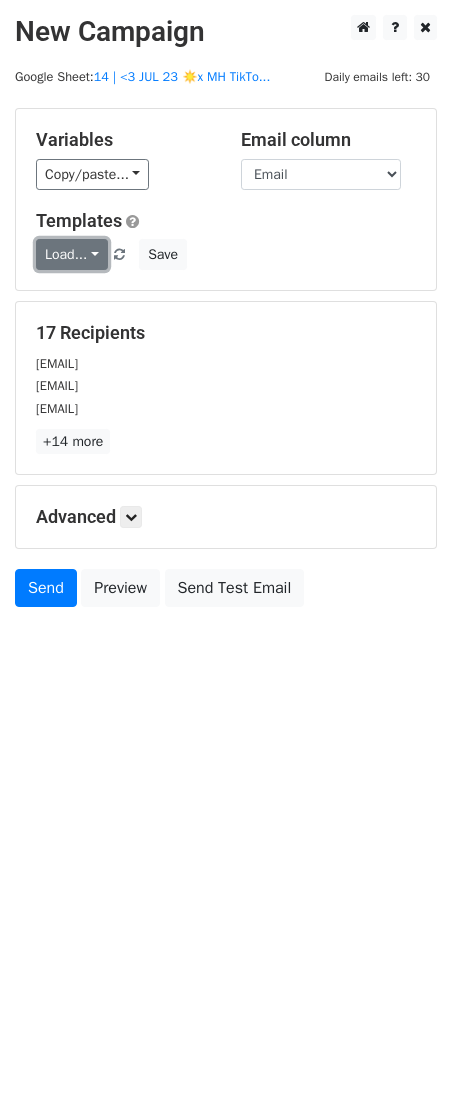 click on "Load..." at bounding box center (72, 254) 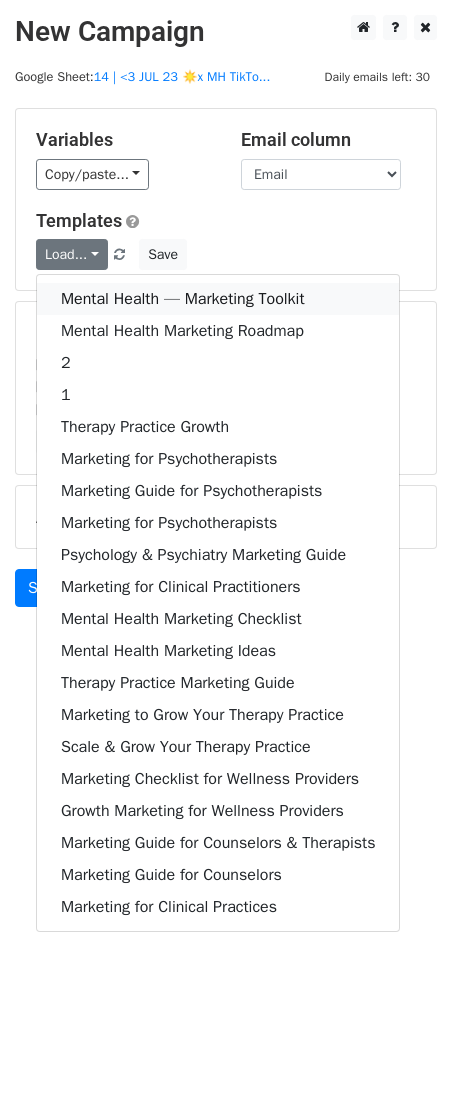 click on "Mental Health — Marketing Toolkit" at bounding box center [218, 299] 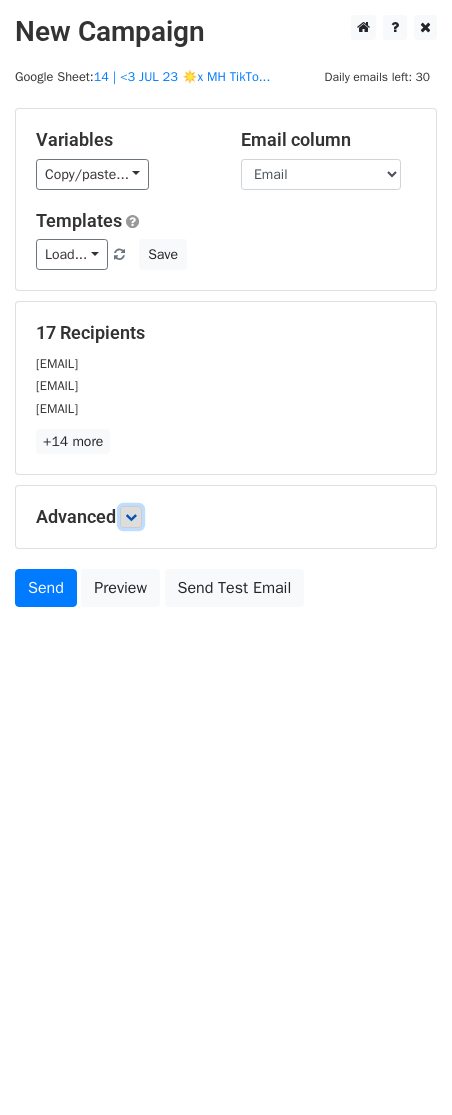click at bounding box center [131, 517] 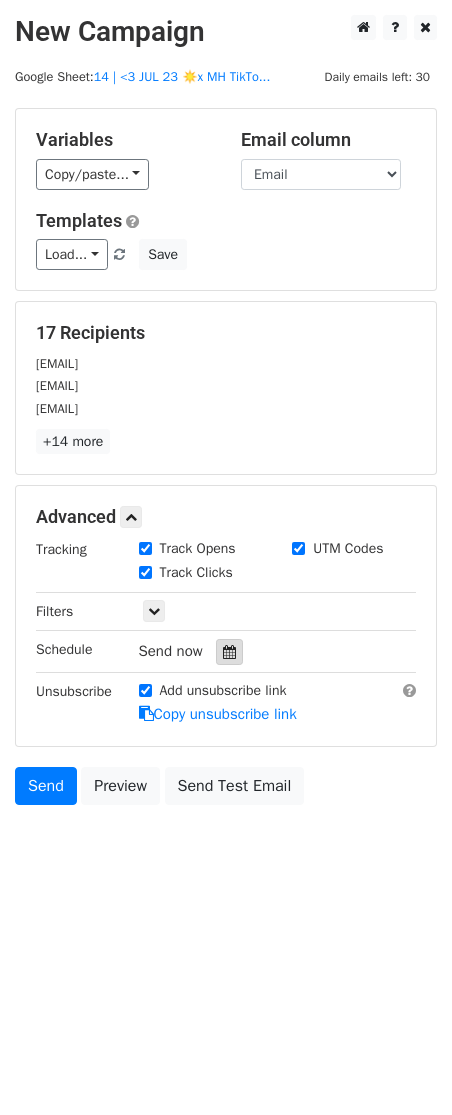 click at bounding box center [229, 652] 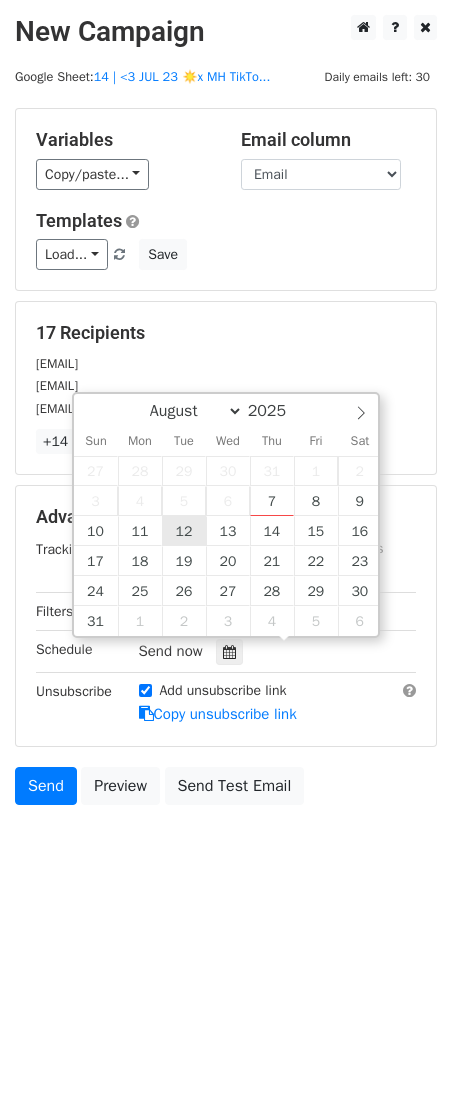 type on "2025-08-12 12:00" 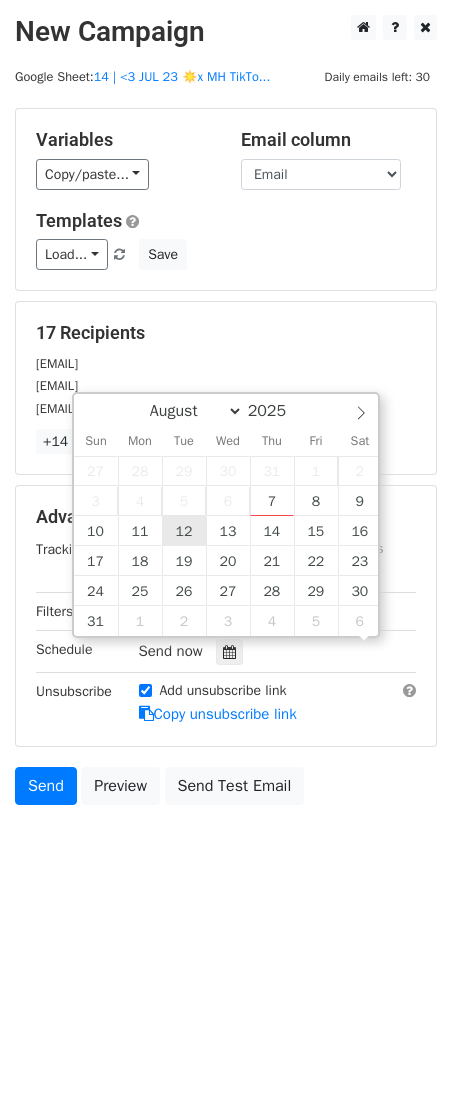 scroll, scrollTop: 1, scrollLeft: 0, axis: vertical 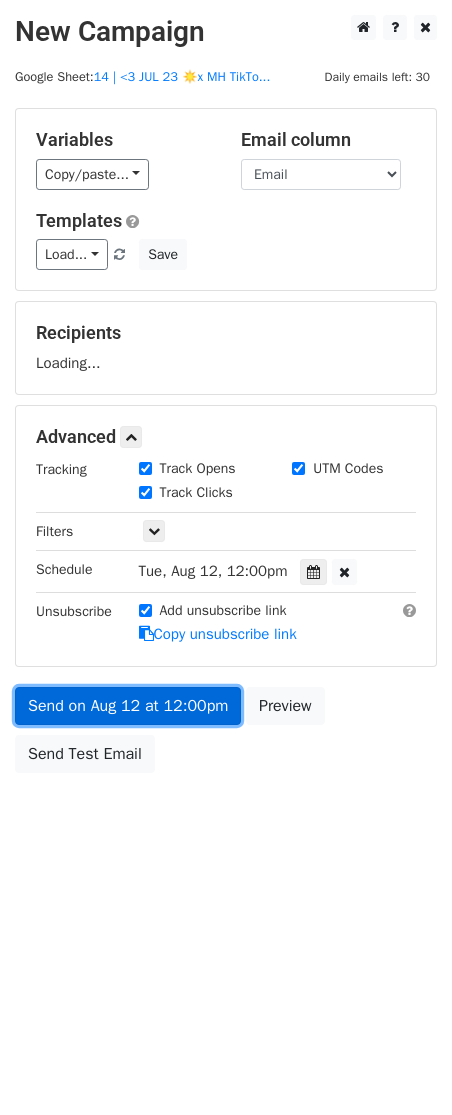 click on "Send on Aug 12 at 12:00pm" at bounding box center (128, 706) 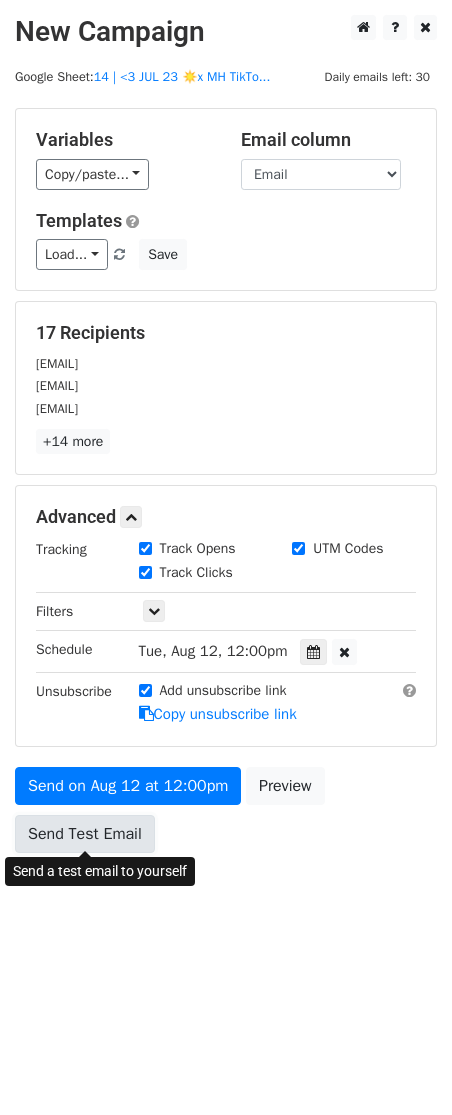 click on "Send Test Email" at bounding box center [85, 834] 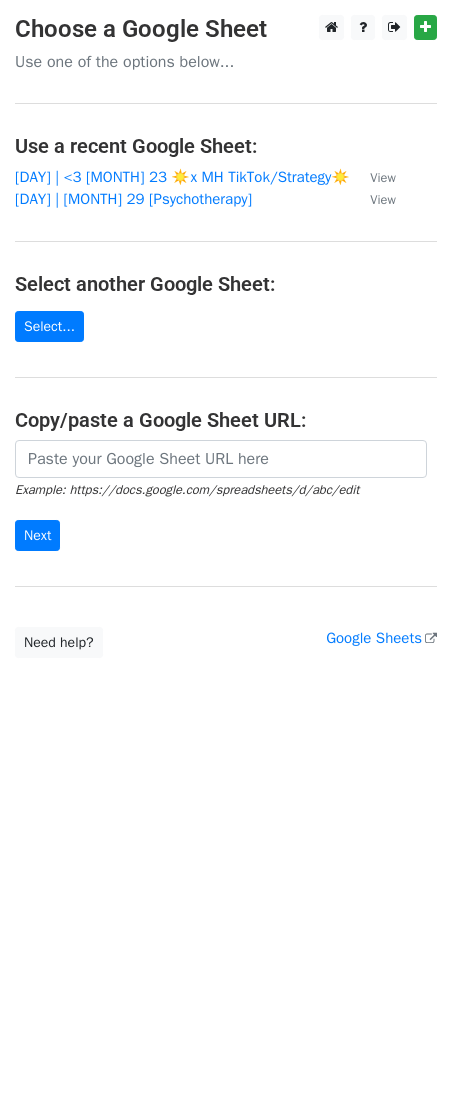scroll, scrollTop: 0, scrollLeft: 0, axis: both 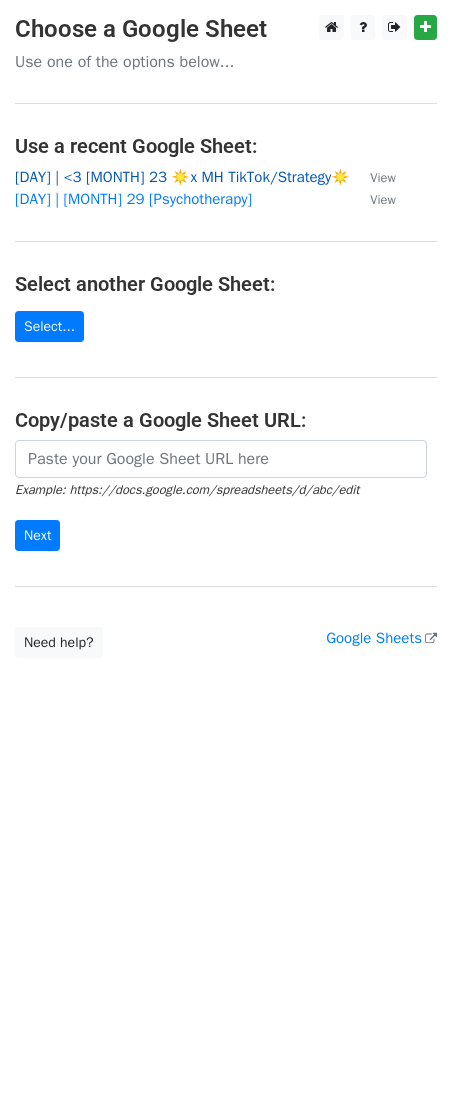 click on "[DAY] | <3 [MONTH] 23 ☀️x MH TikTok/Strategy☀️" at bounding box center (182, 177) 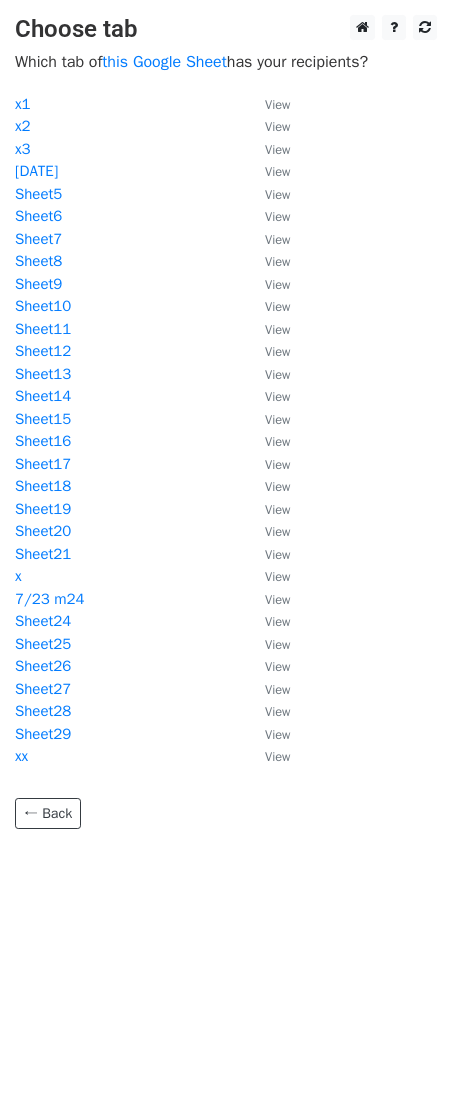 scroll, scrollTop: 0, scrollLeft: 0, axis: both 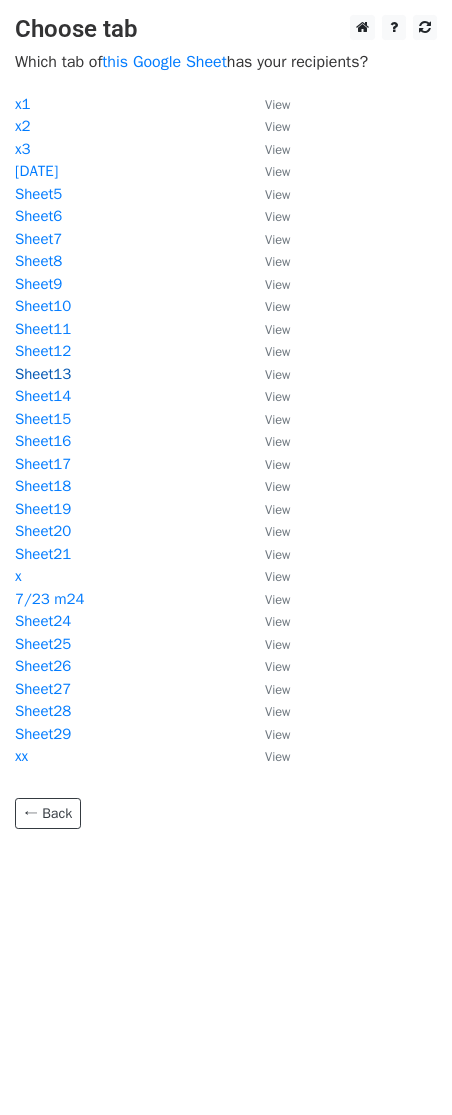 click on "Sheet13" at bounding box center [43, 374] 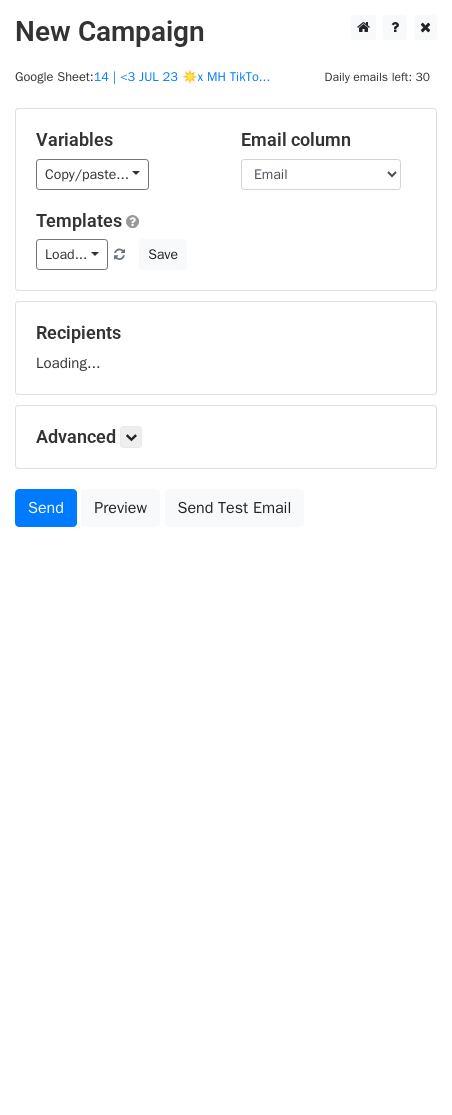 scroll, scrollTop: 0, scrollLeft: 0, axis: both 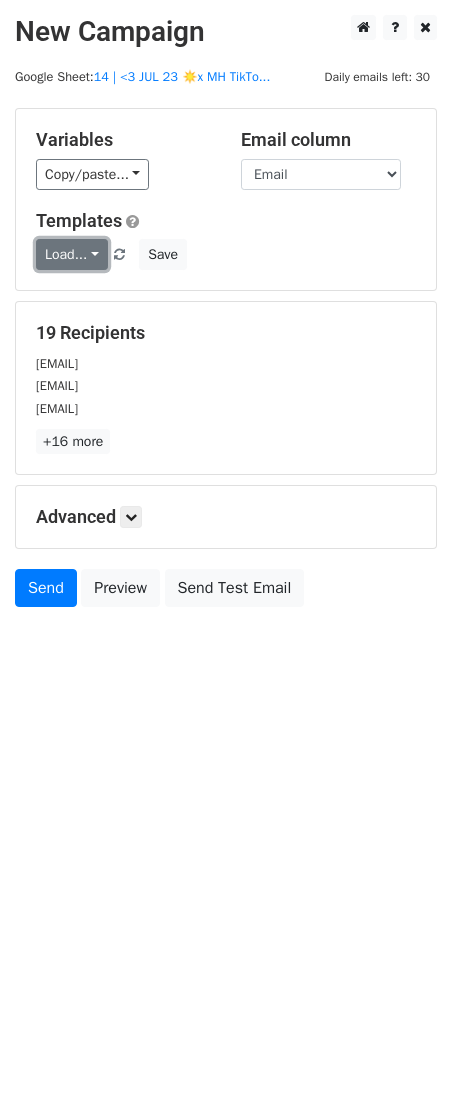 click on "Load..." at bounding box center (72, 254) 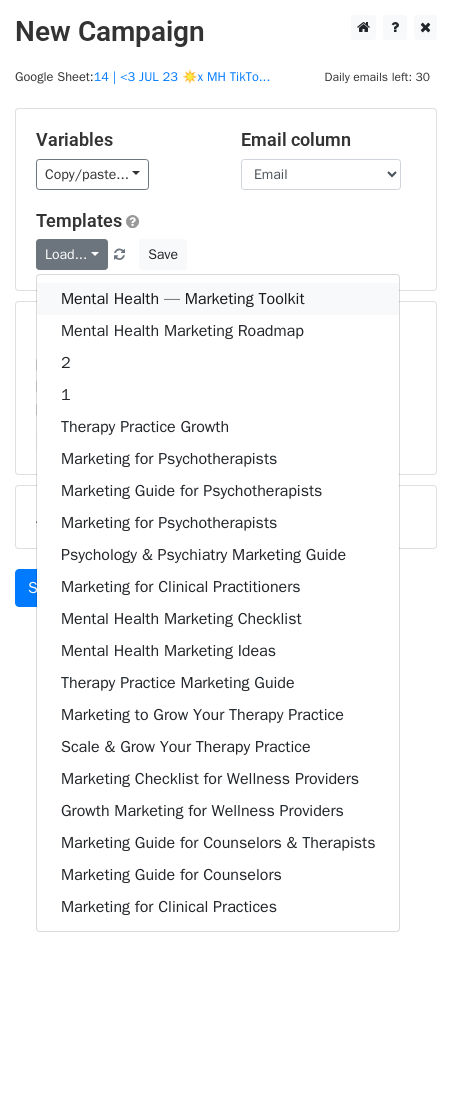 click on "Mental Health — Marketing Toolkit" at bounding box center [218, 299] 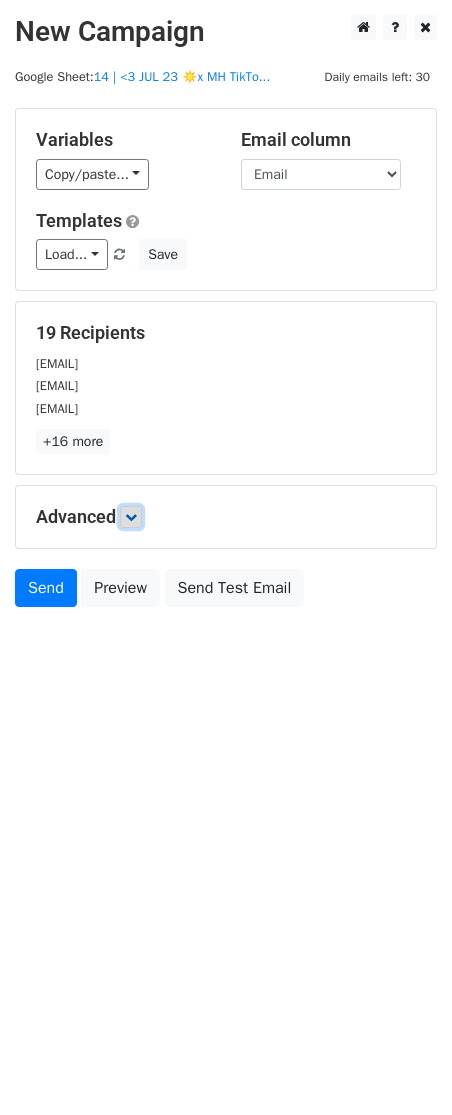 click at bounding box center (131, 517) 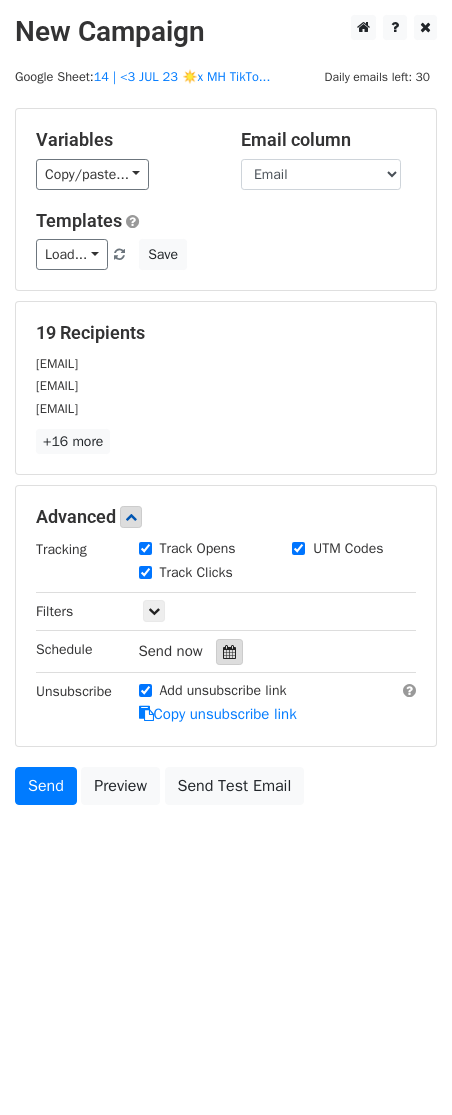 click at bounding box center [229, 652] 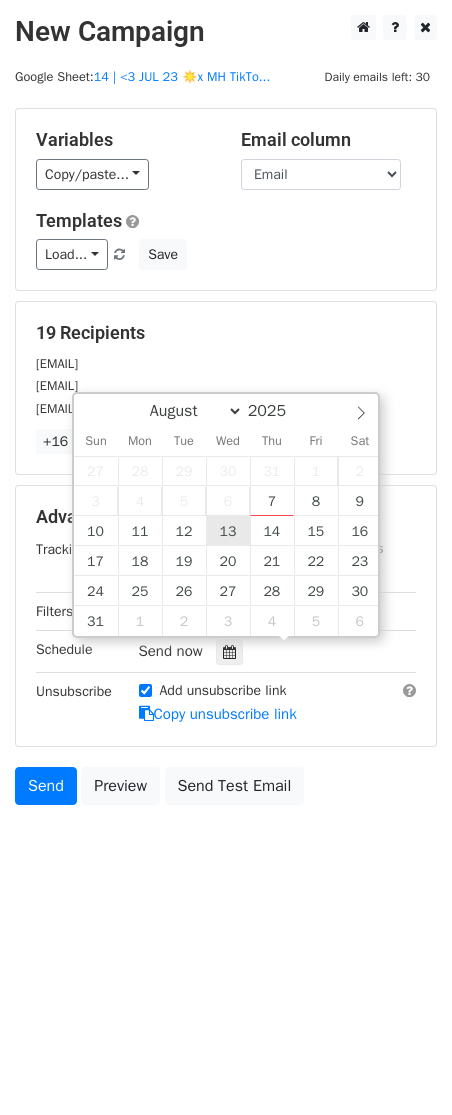 type on "2025-08-13 12:00" 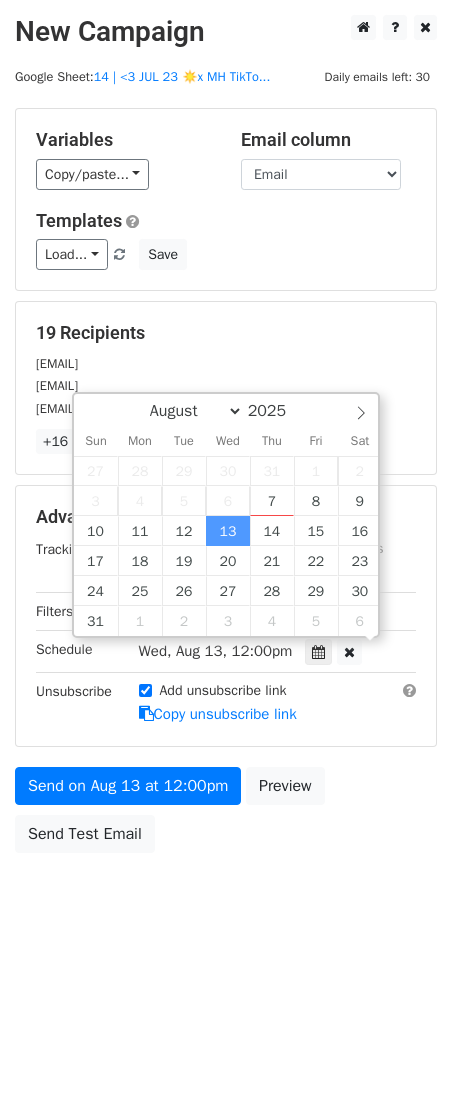 scroll, scrollTop: 1, scrollLeft: 0, axis: vertical 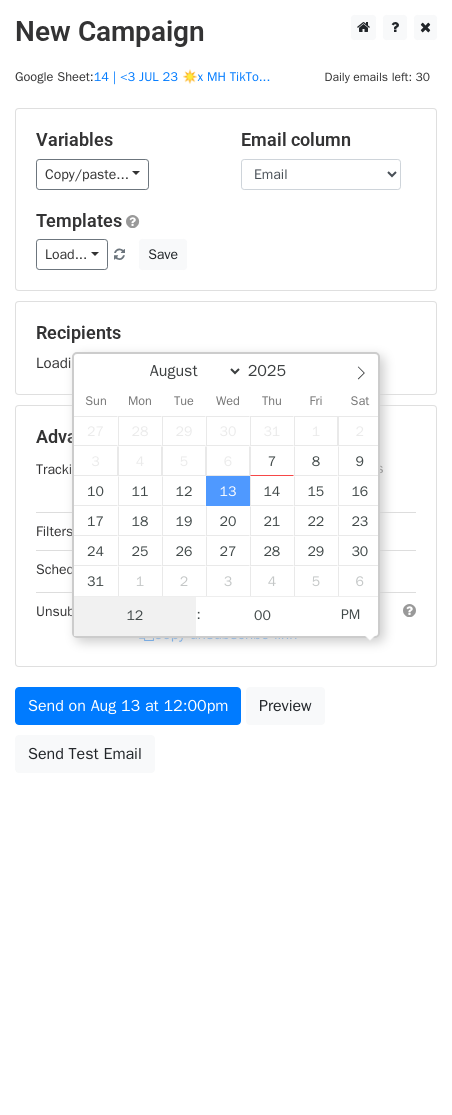 type on "3" 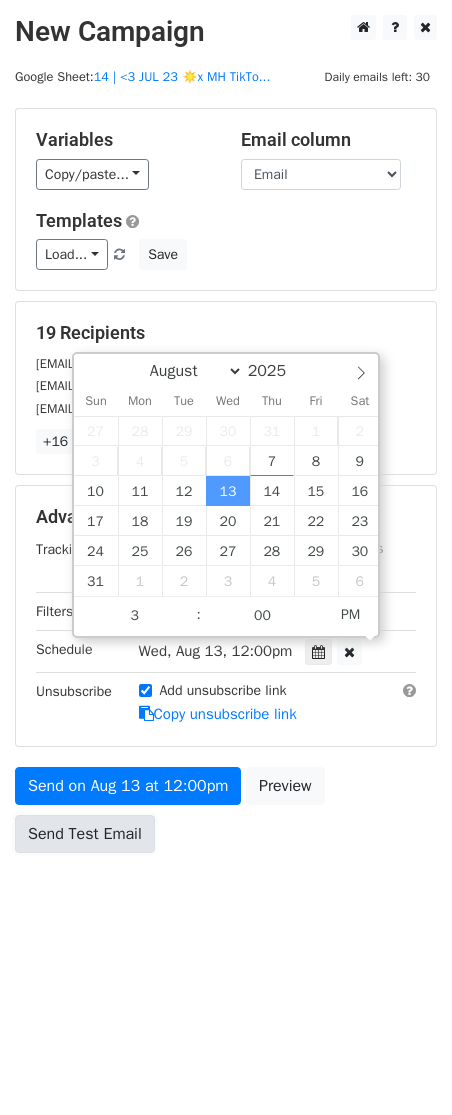 type on "2025-08-13 15:00" 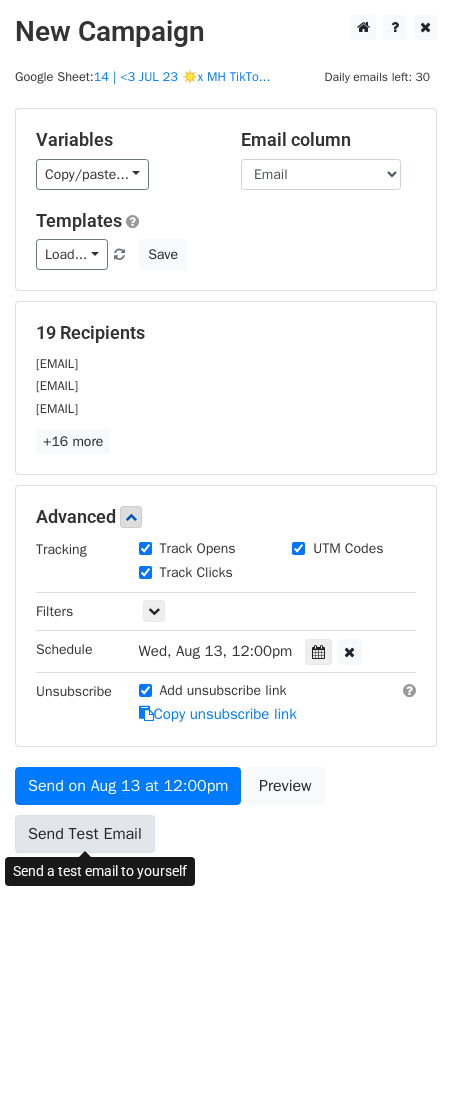 click on "Send Test Email" at bounding box center [85, 834] 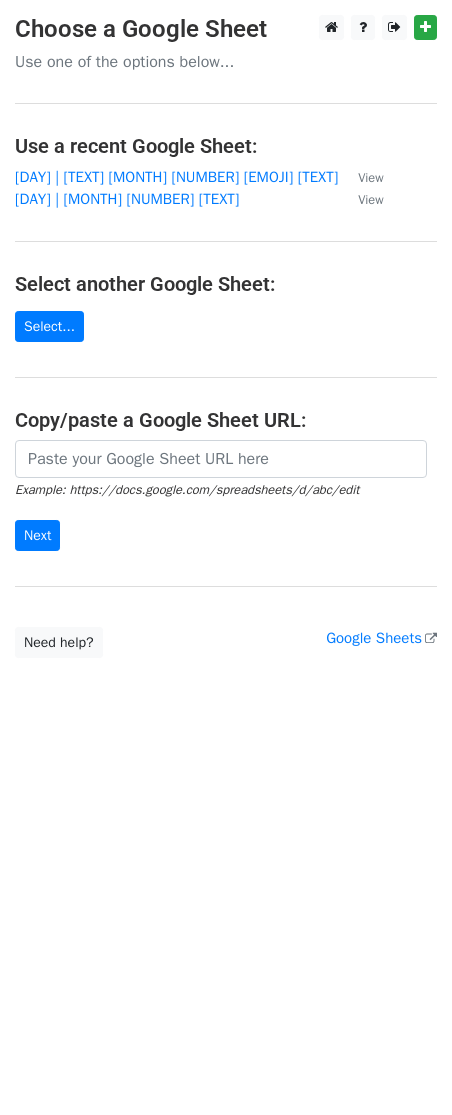 scroll, scrollTop: 0, scrollLeft: 0, axis: both 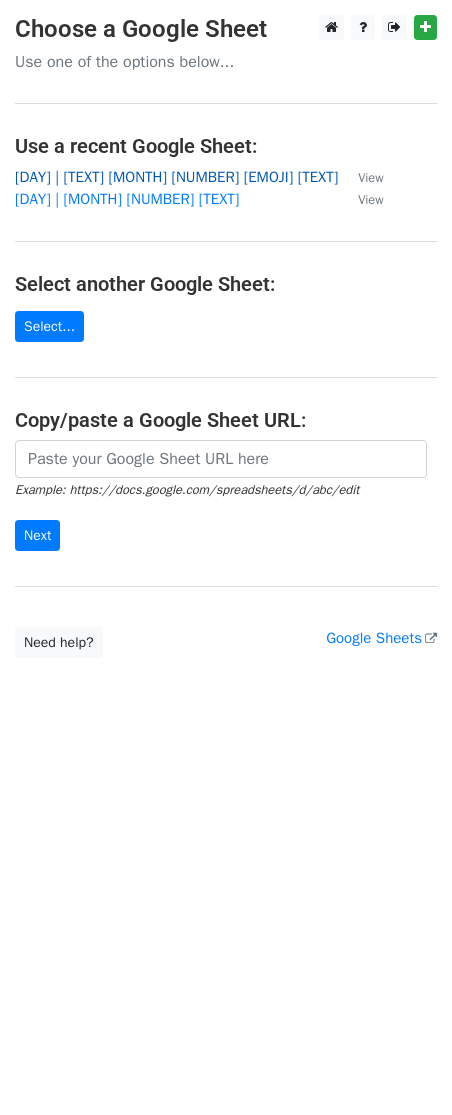 click on "[DAY] | [TEXT] [MONTH] [NUMBER] [EMOJI] [TEXT]" at bounding box center [176, 177] 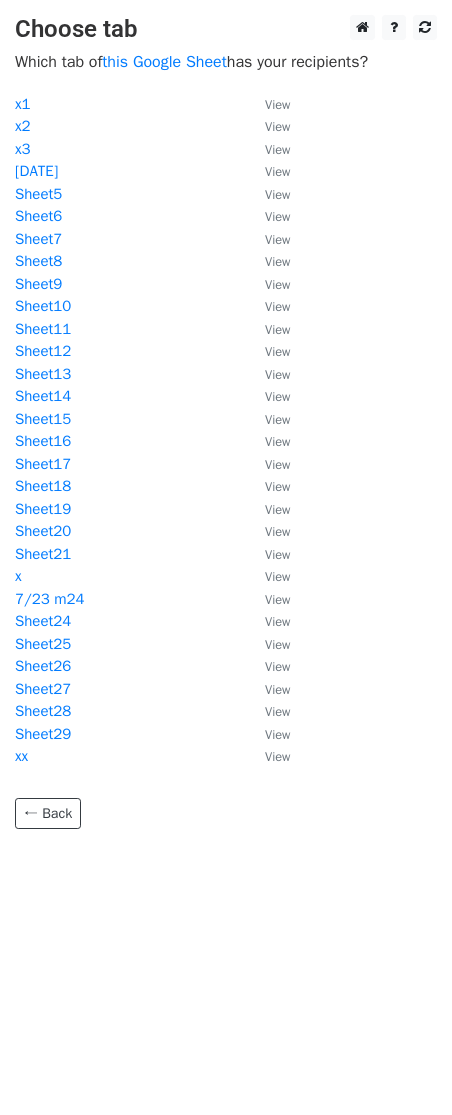 scroll, scrollTop: 0, scrollLeft: 0, axis: both 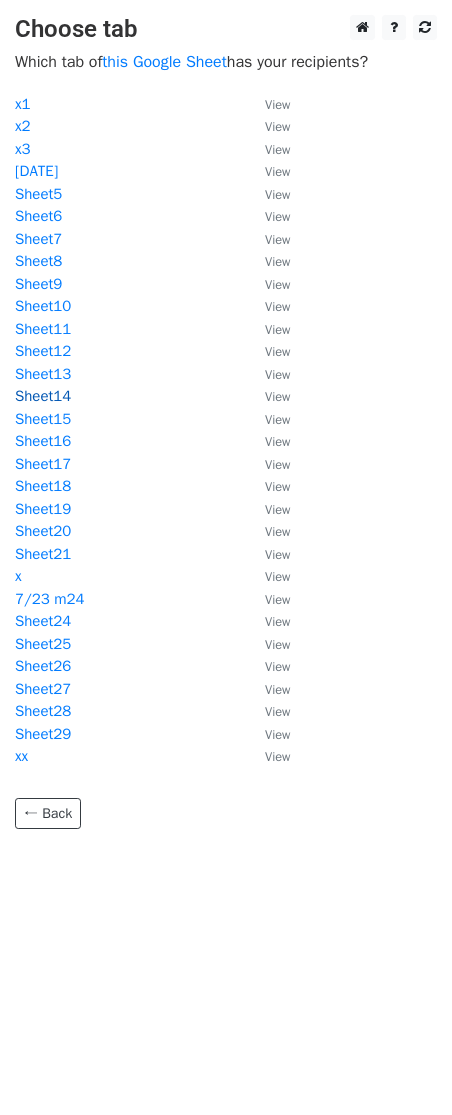click on "Sheet14" at bounding box center [43, 396] 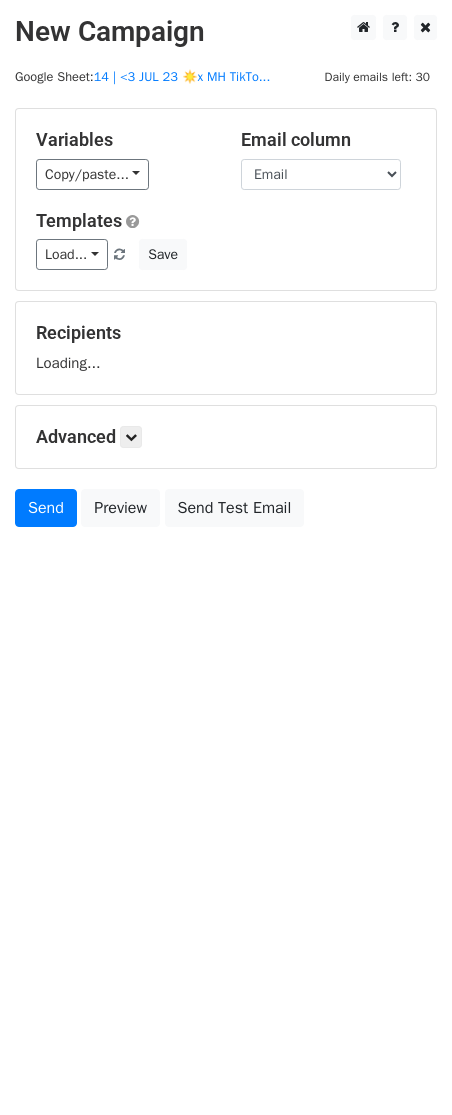 scroll, scrollTop: 0, scrollLeft: 0, axis: both 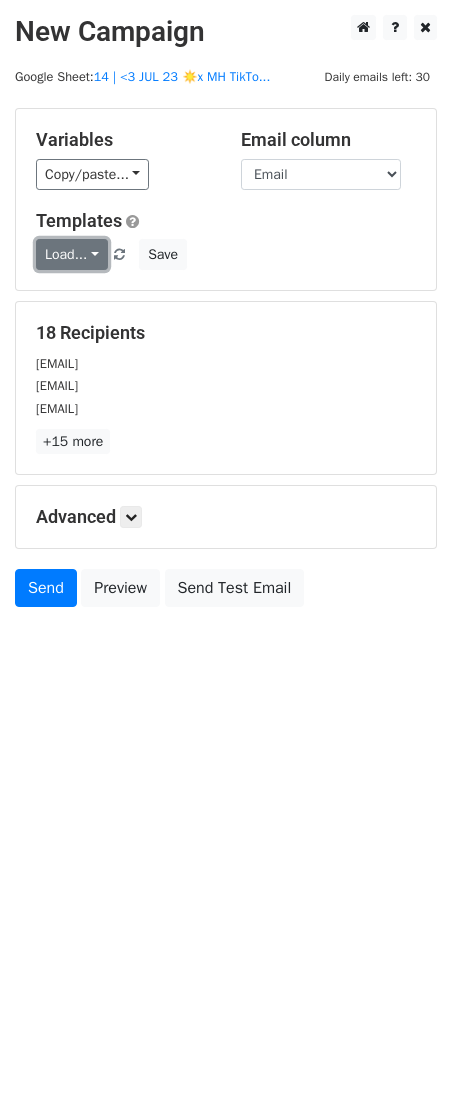 click on "Load..." at bounding box center (72, 254) 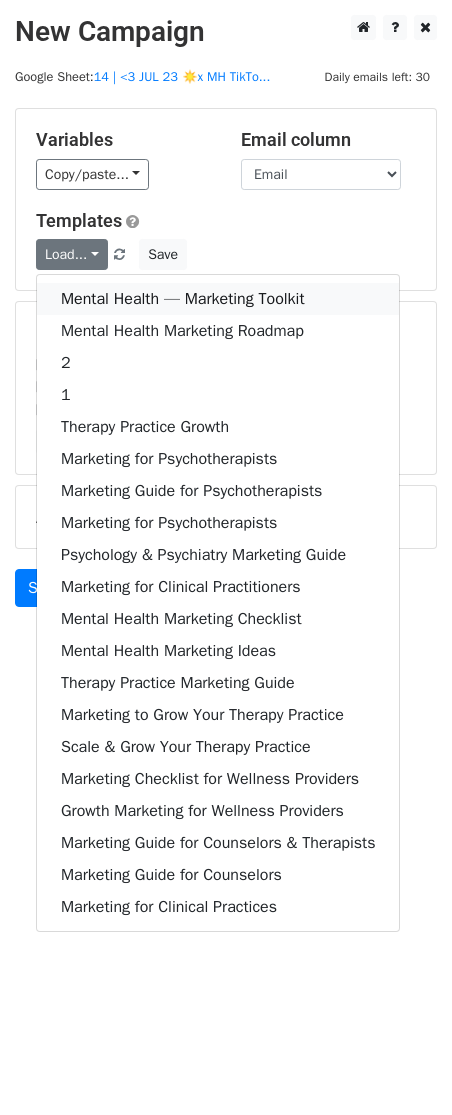 click on "Mental Health — Marketing Toolkit" at bounding box center (218, 299) 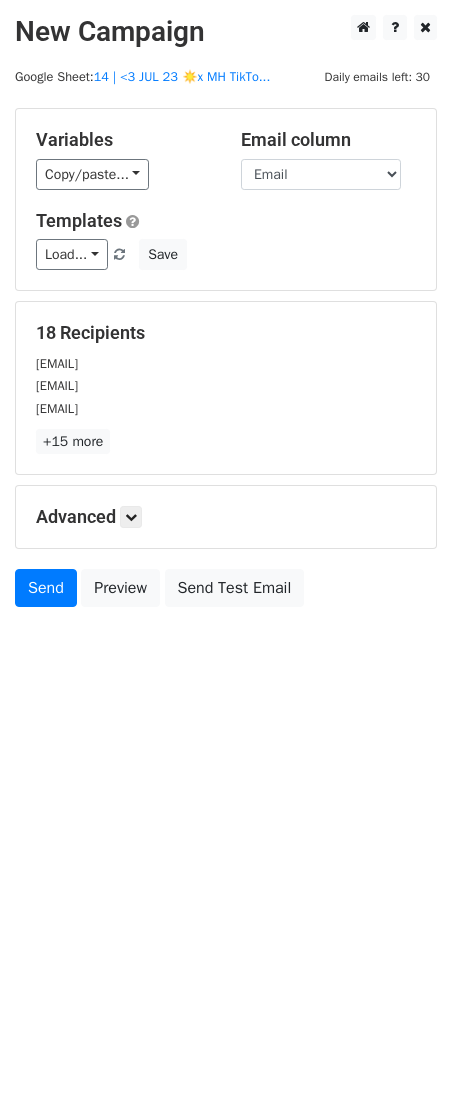 click on "Advanced
Tracking
Track Opens
UTM Codes
Track Clicks
Filters
Only include spreadsheet rows that match the following filters:
Schedule
Send now
Unsubscribe
Add unsubscribe link
Copy unsubscribe link" at bounding box center (226, 517) 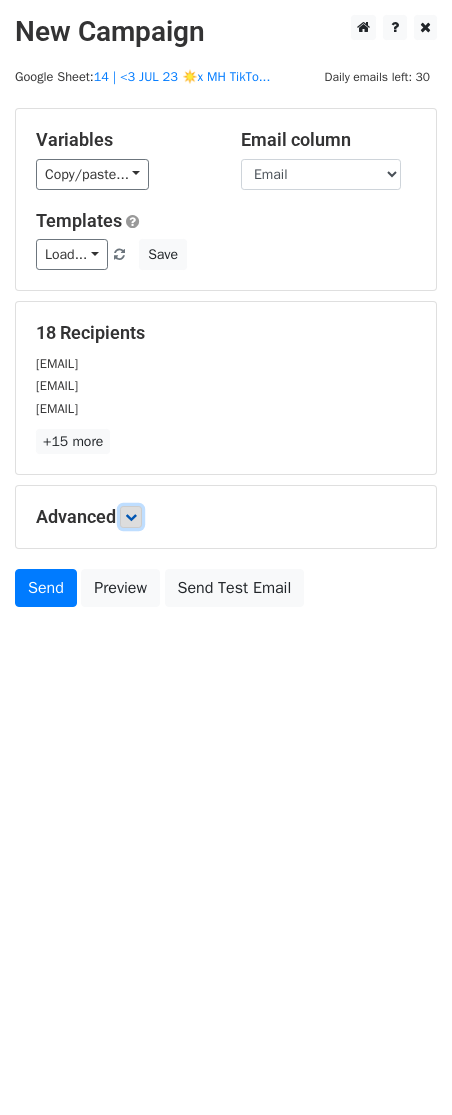 click at bounding box center (131, 517) 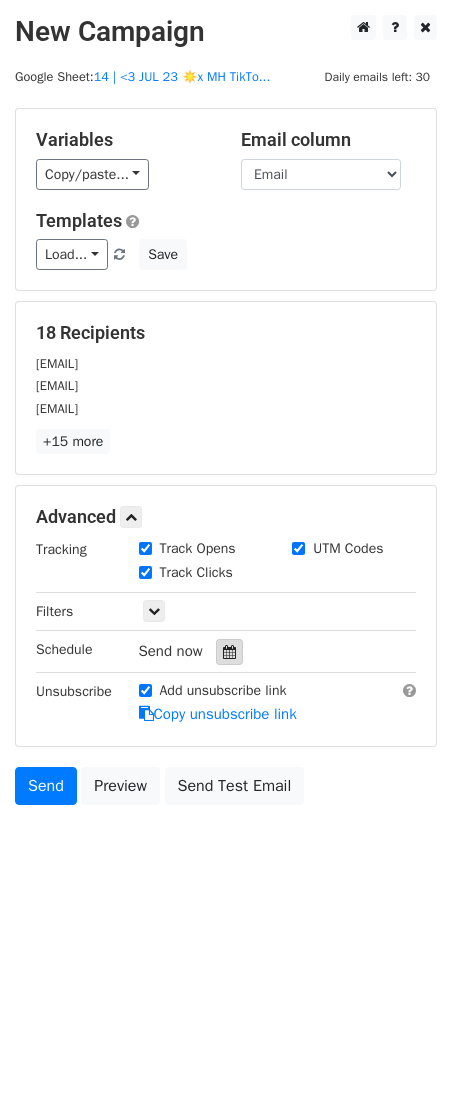 click at bounding box center (229, 652) 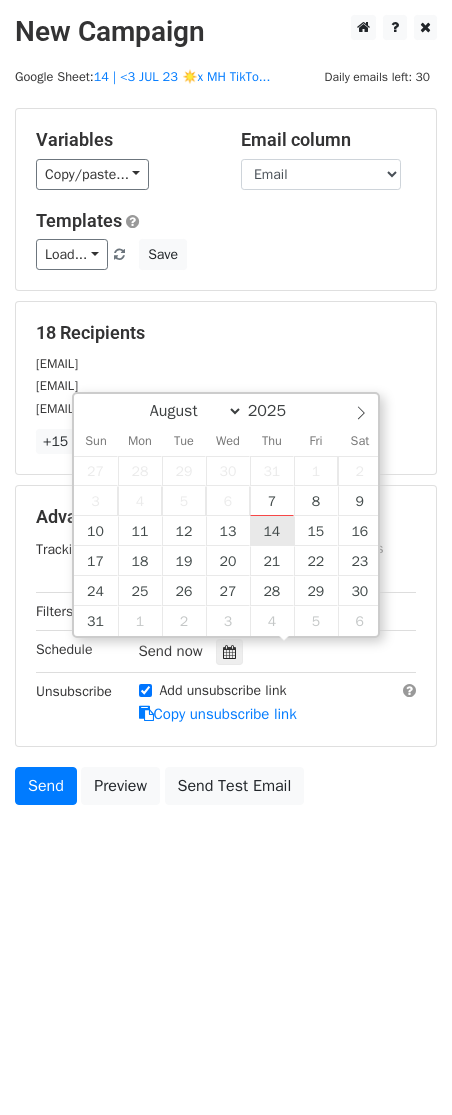 type on "2025-08-14 12:00" 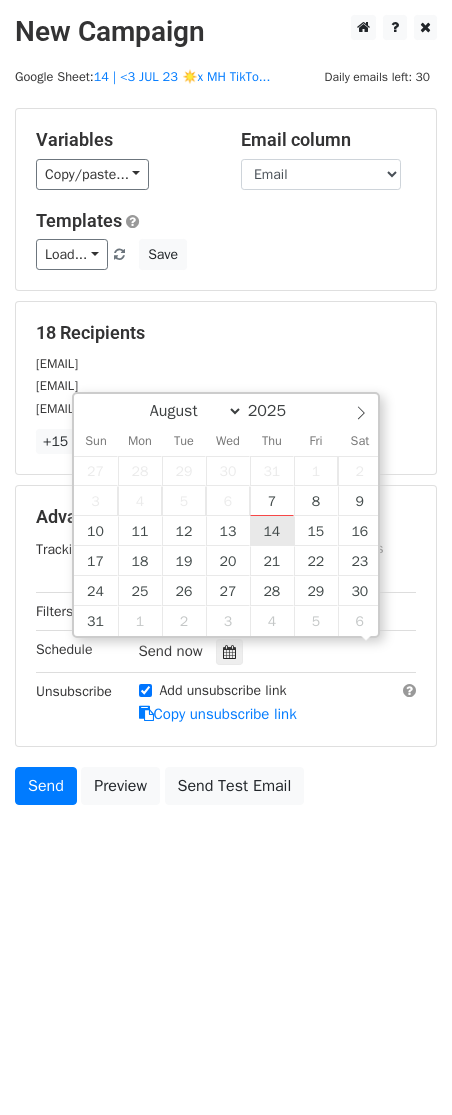 scroll, scrollTop: 1, scrollLeft: 0, axis: vertical 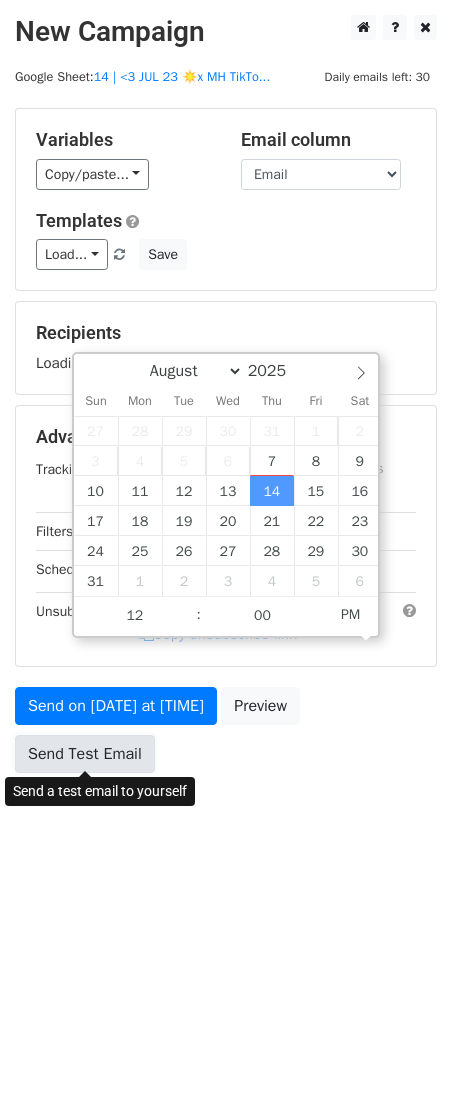 click on "Send Test Email" at bounding box center (85, 754) 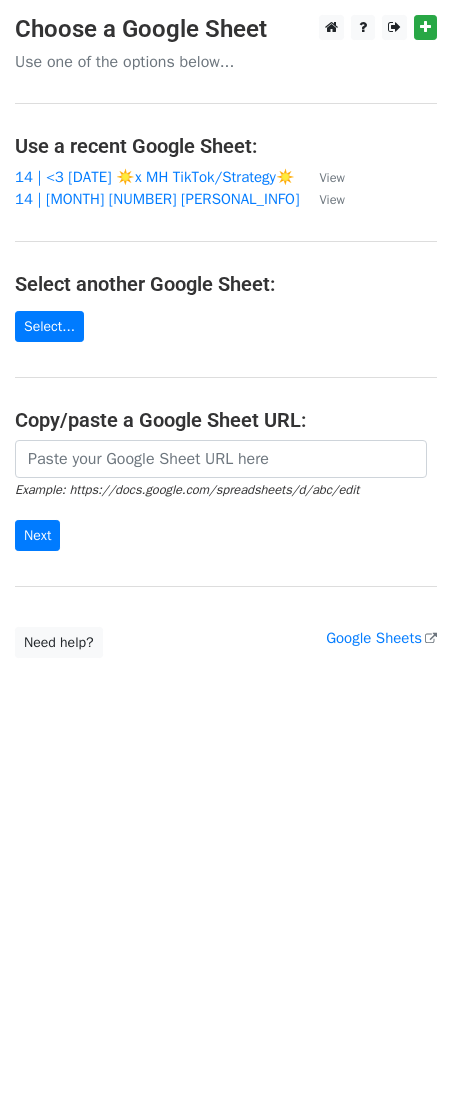 scroll, scrollTop: 0, scrollLeft: 0, axis: both 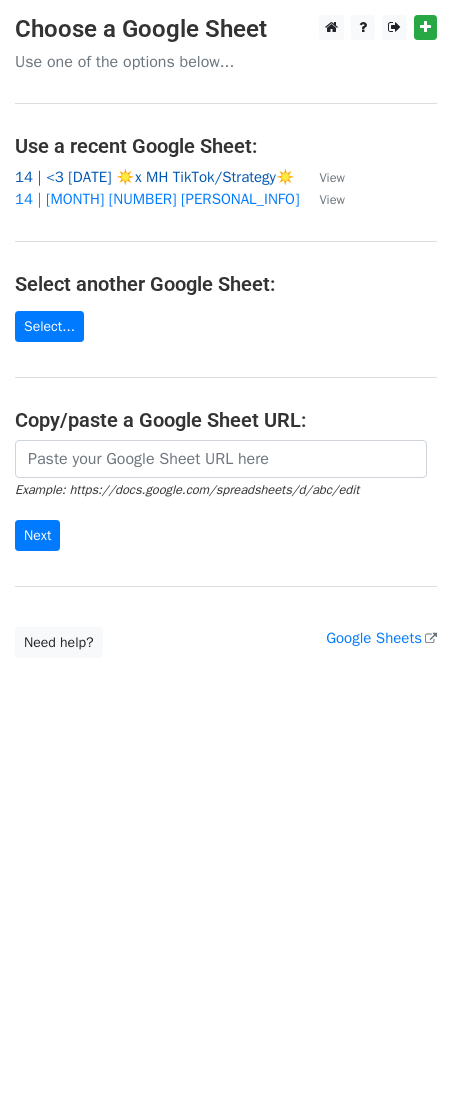 click on "14 | <3 [DATE] ☀️x MH TikTok/Strategy☀️" at bounding box center [155, 177] 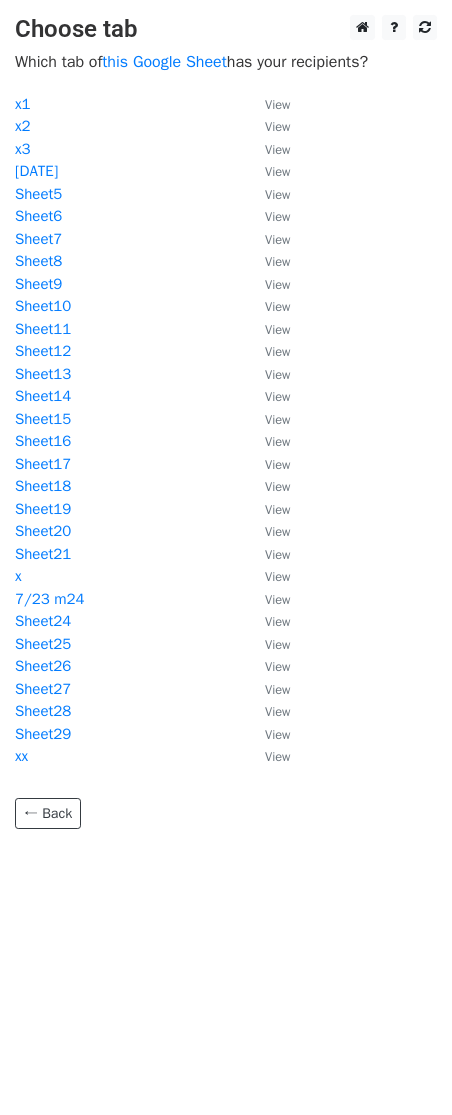 scroll, scrollTop: 0, scrollLeft: 0, axis: both 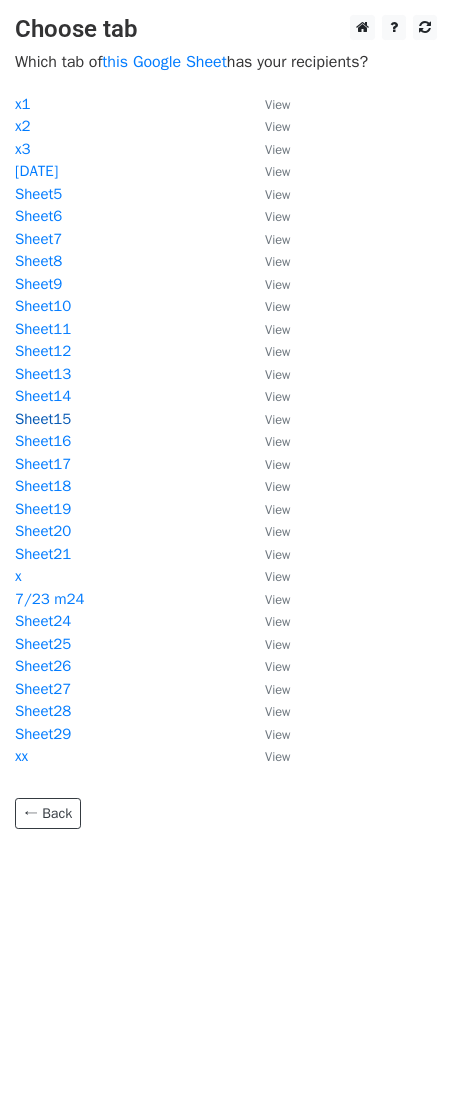 click on "Sheet15" at bounding box center [43, 419] 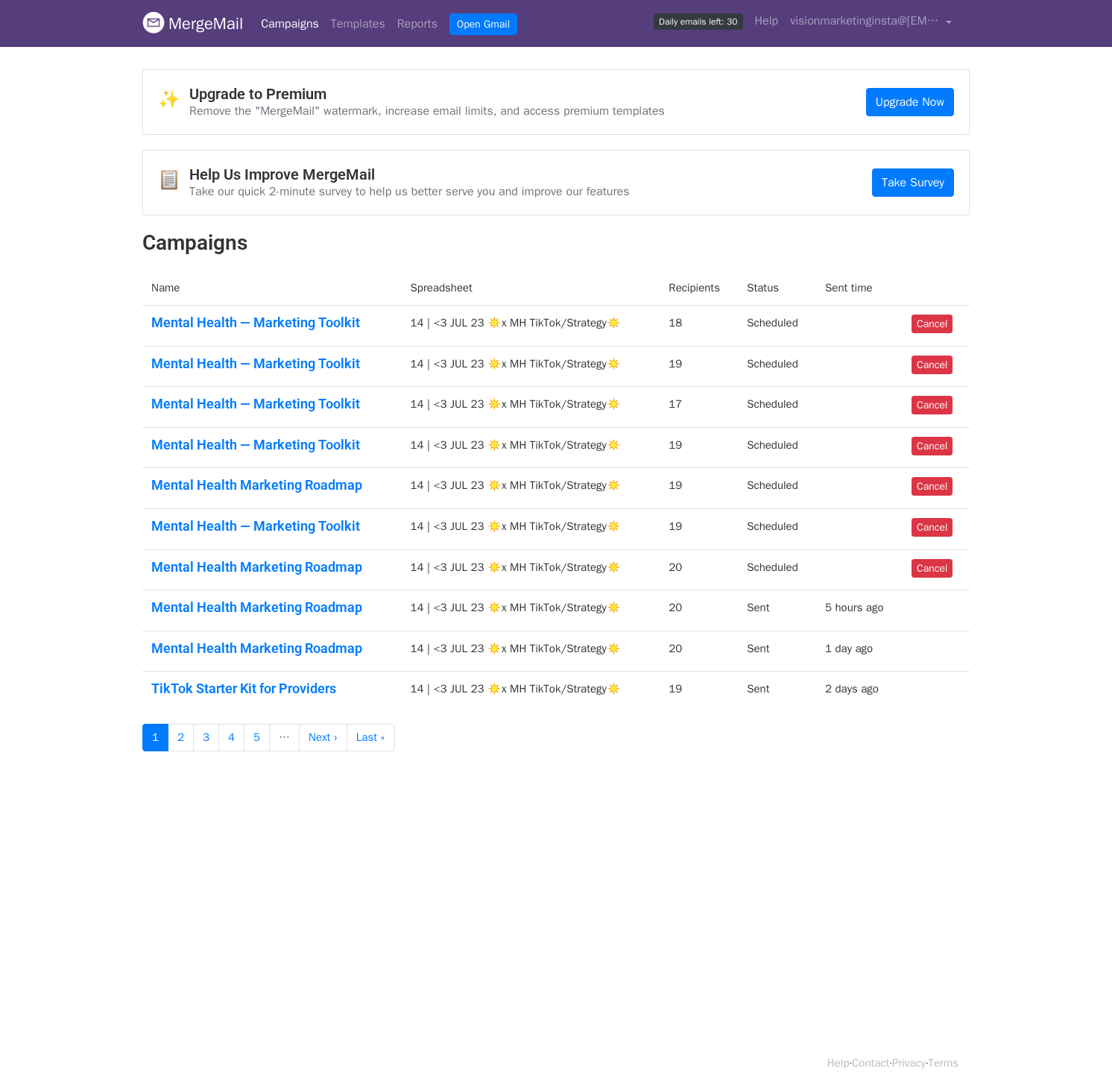 scroll, scrollTop: 0, scrollLeft: 0, axis: both 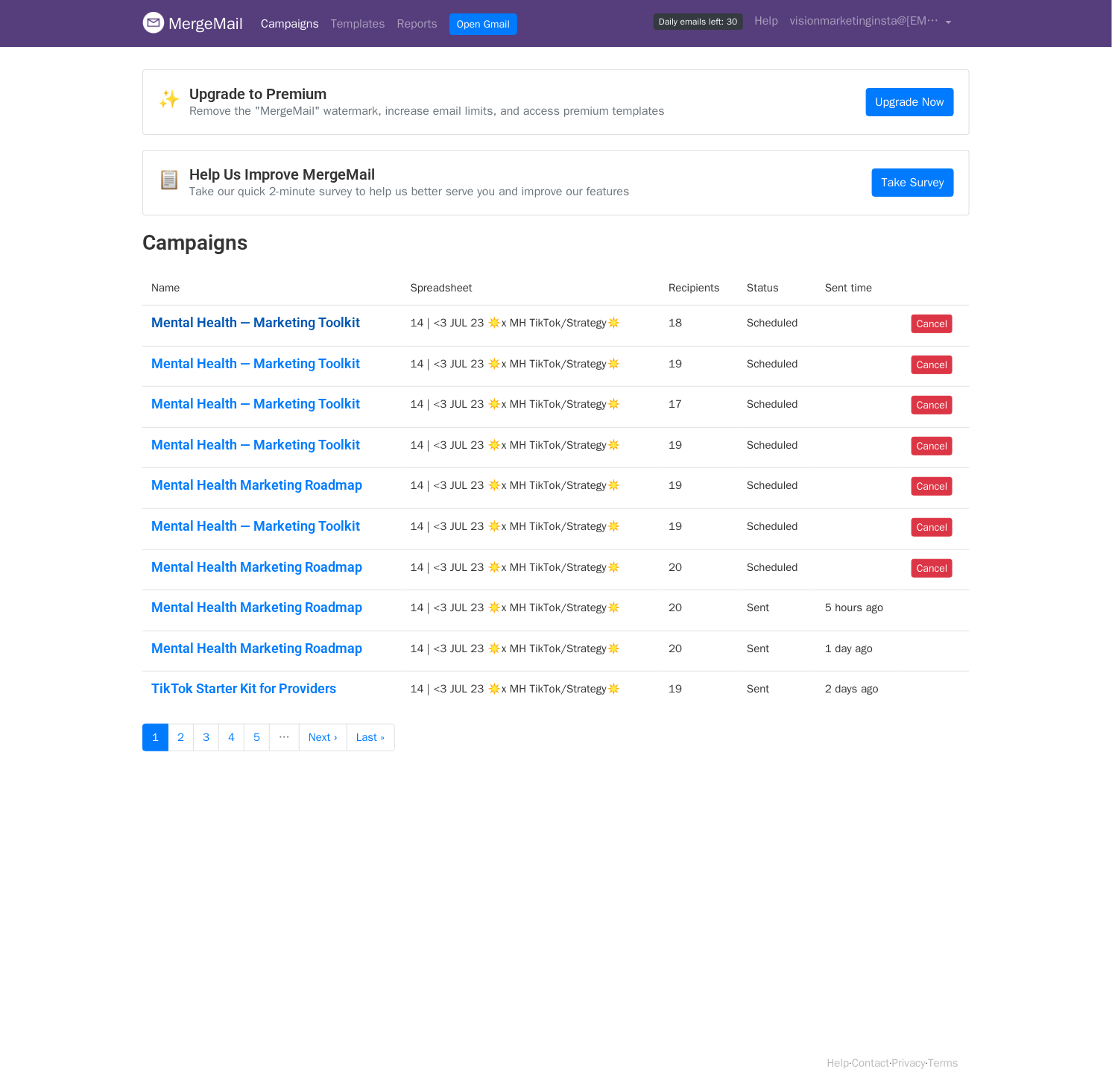 click on "Mental Health — Marketing Toolkit" at bounding box center [272, 323] 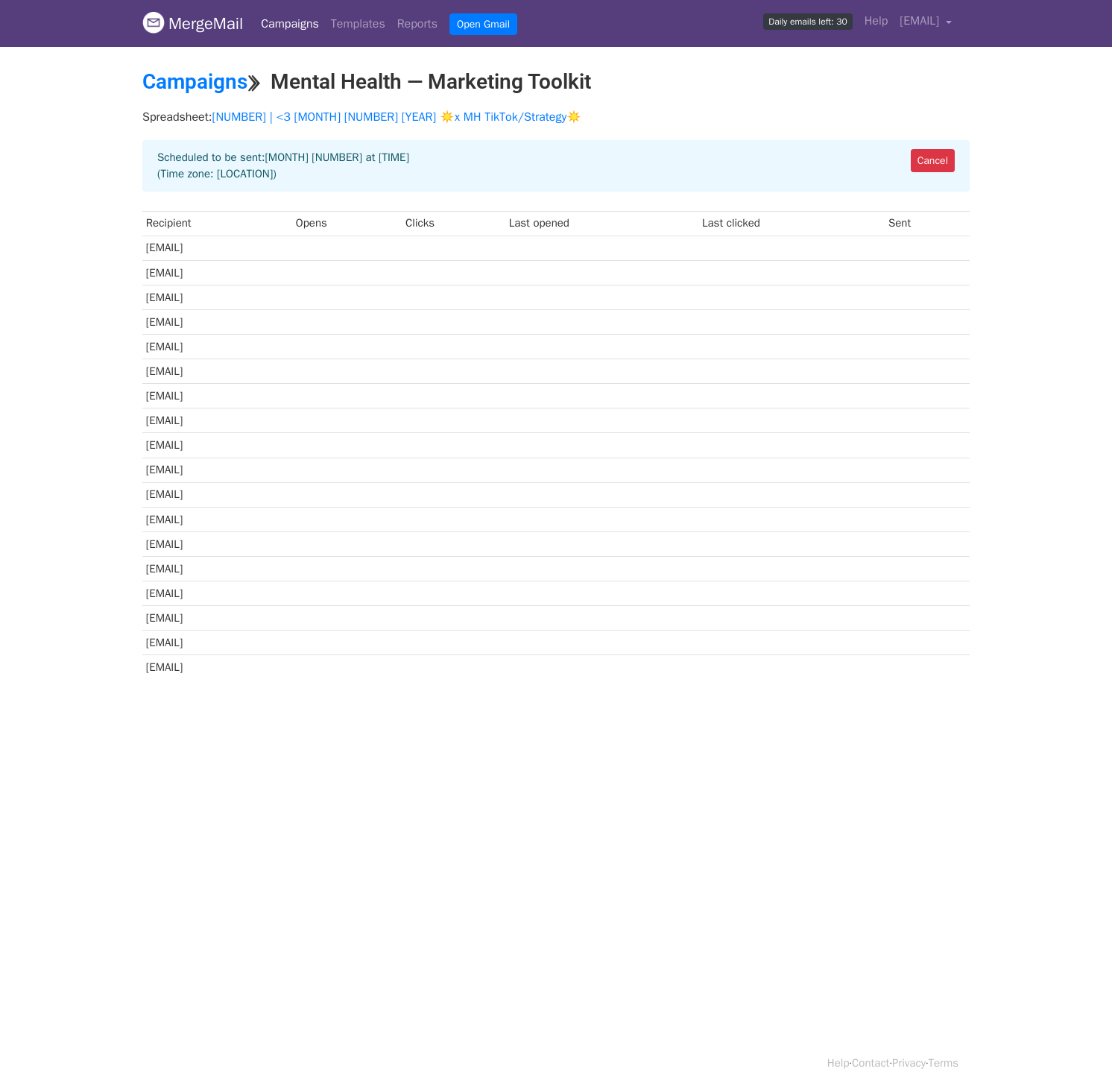 scroll, scrollTop: 0, scrollLeft: 0, axis: both 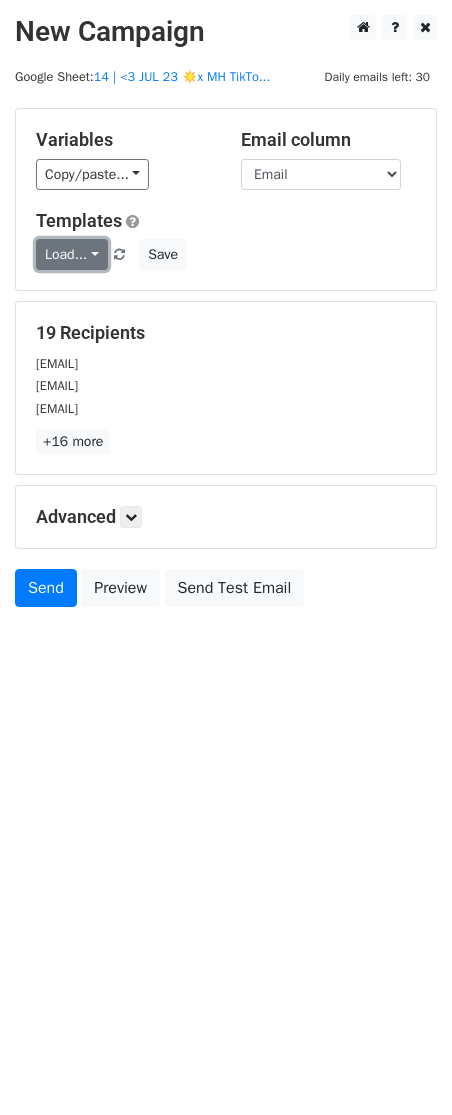 click on "Load..." at bounding box center [72, 254] 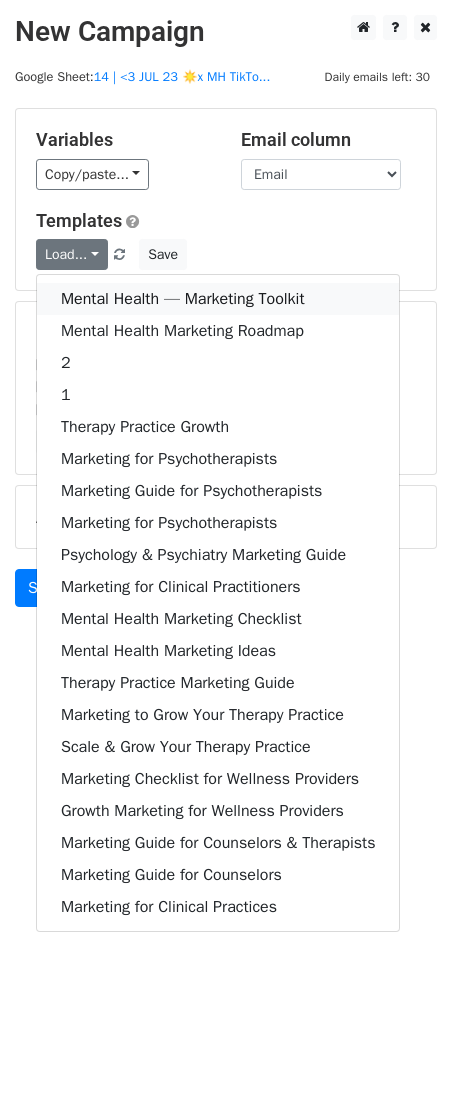 click on "Mental Health — Marketing Toolkit" at bounding box center [218, 299] 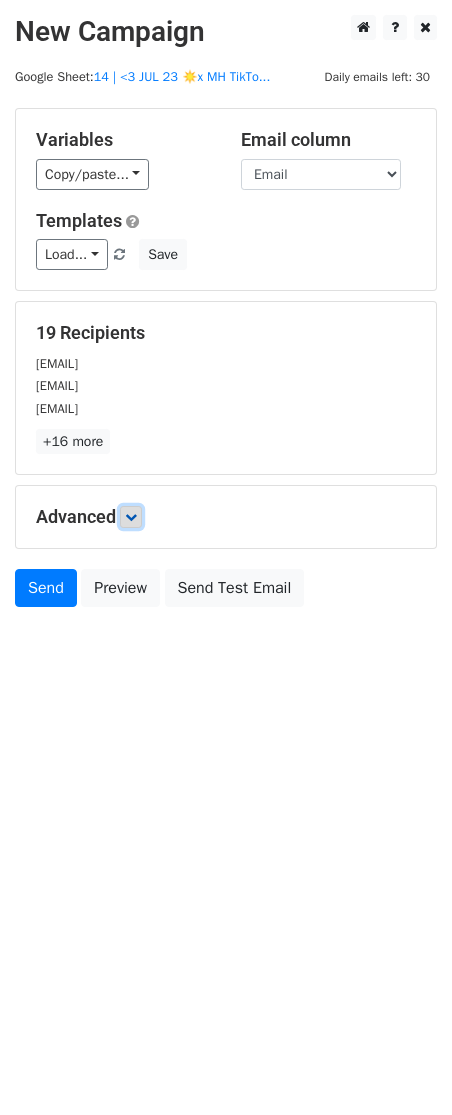 click at bounding box center (131, 517) 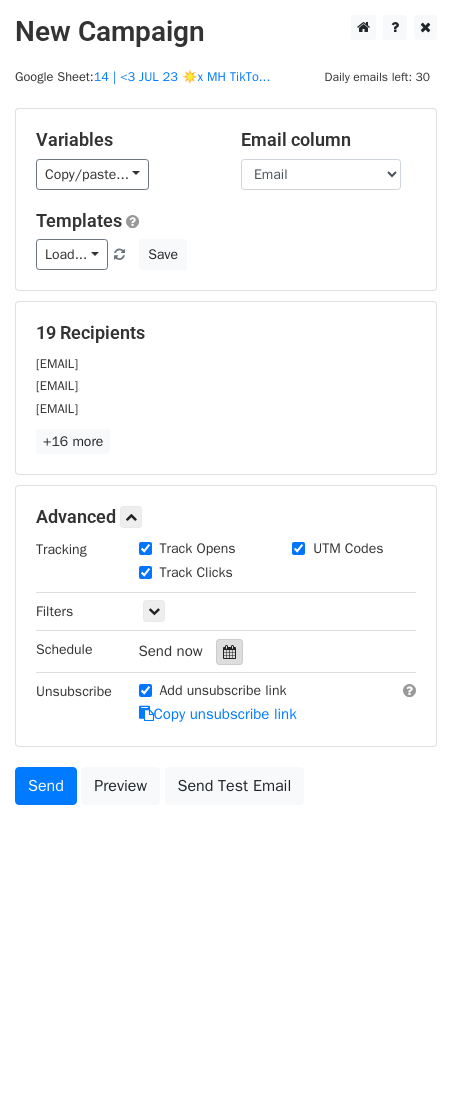 click at bounding box center [229, 652] 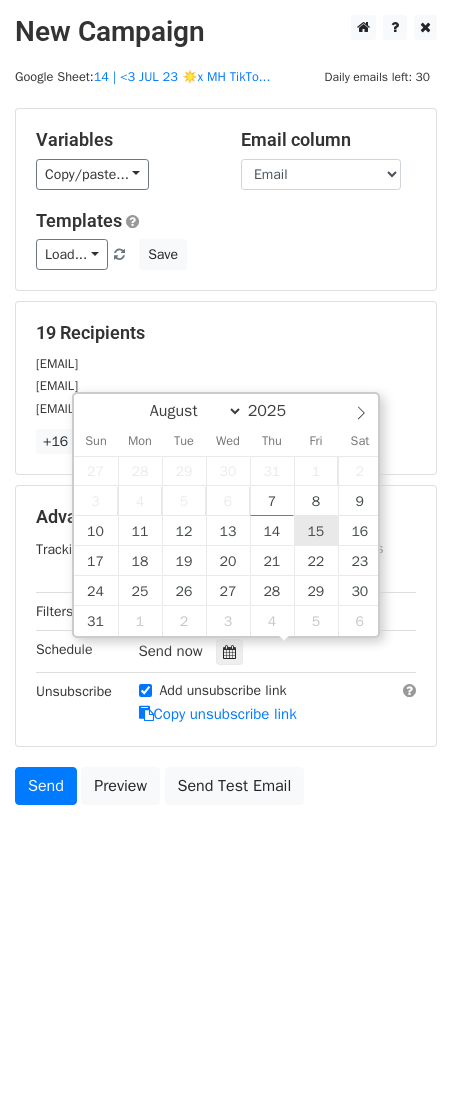 type on "2025-08-15 12:00" 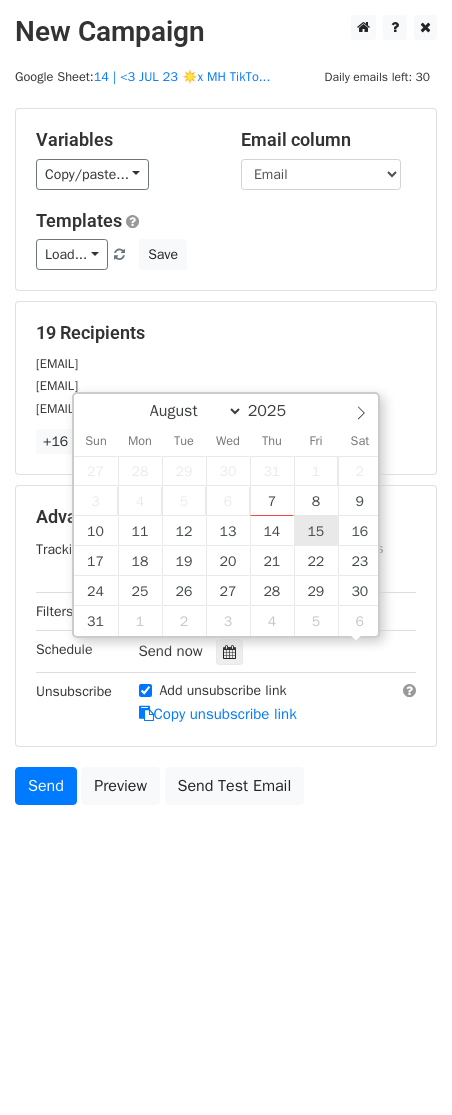 scroll, scrollTop: 1, scrollLeft: 0, axis: vertical 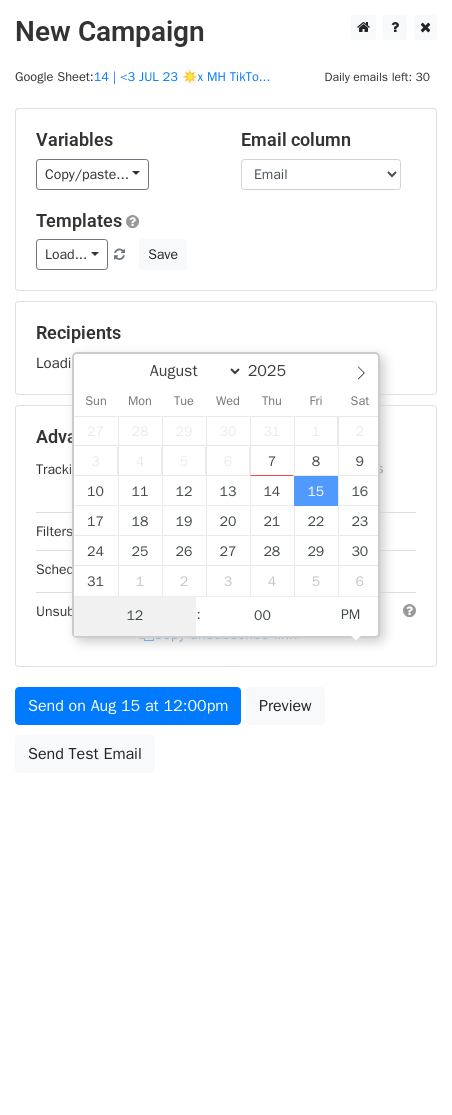 type on "3" 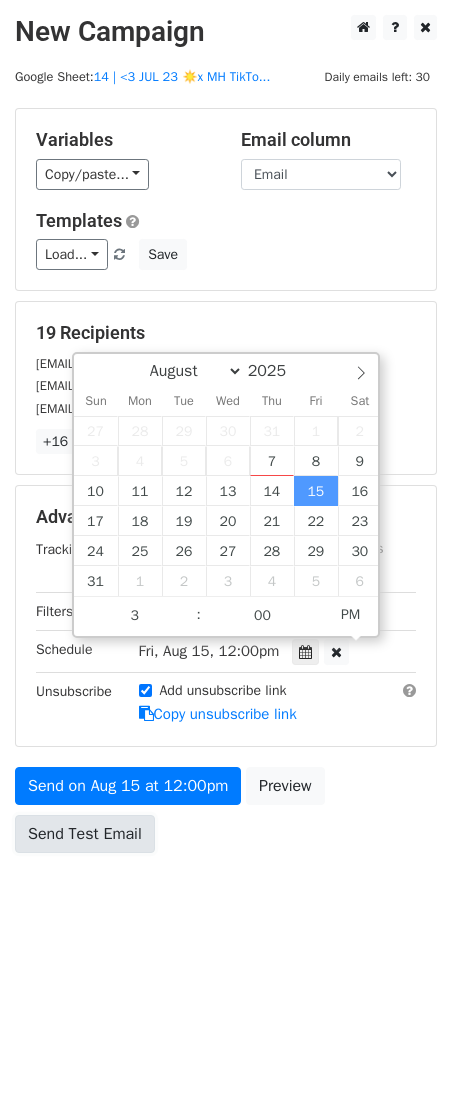 type on "2025-08-15 15:00" 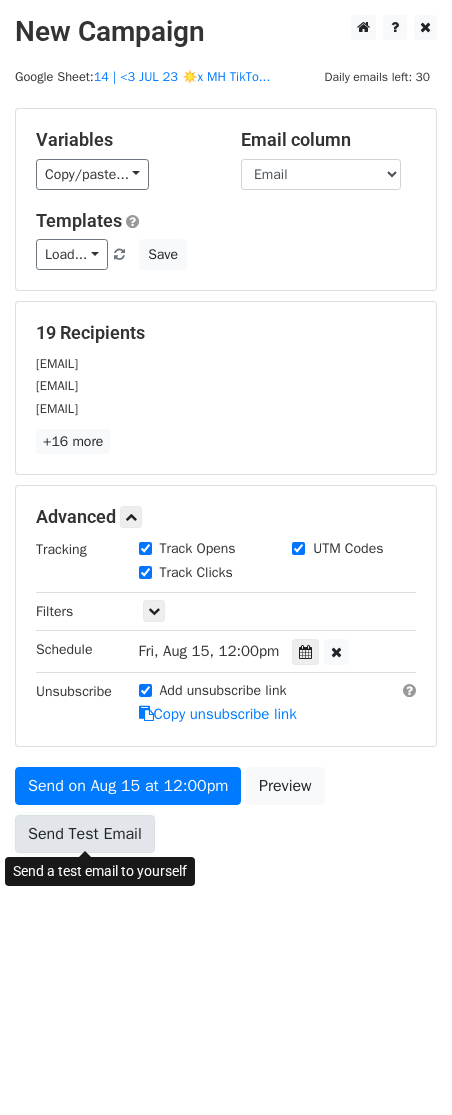 click on "Send Test Email" at bounding box center [85, 834] 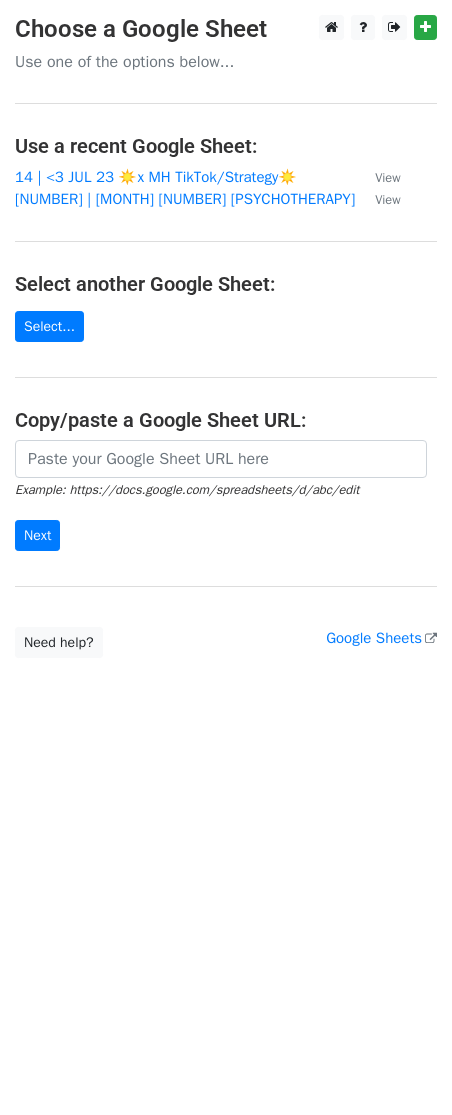 scroll, scrollTop: 0, scrollLeft: 0, axis: both 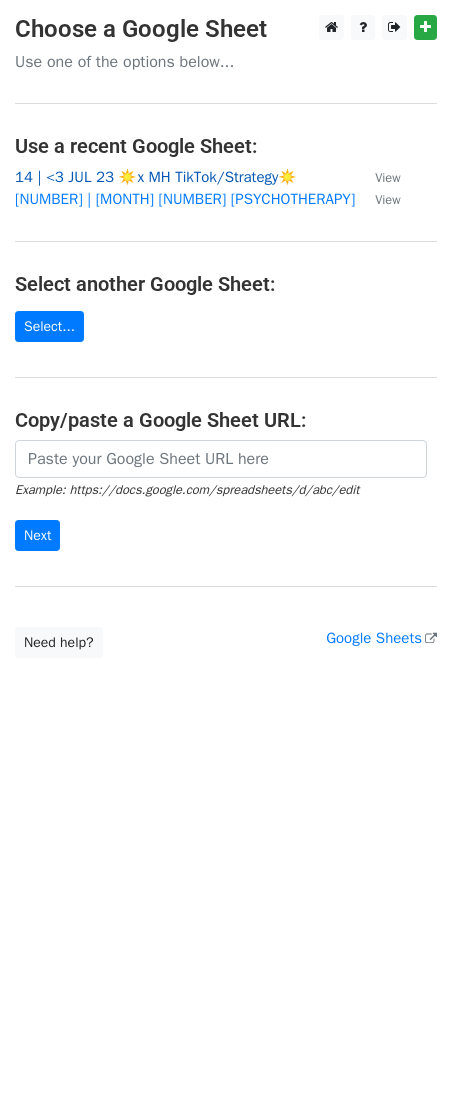 click on "14 | <3 JUL 23 ☀️x MH TikTok/Strategy☀️" at bounding box center [156, 177] 